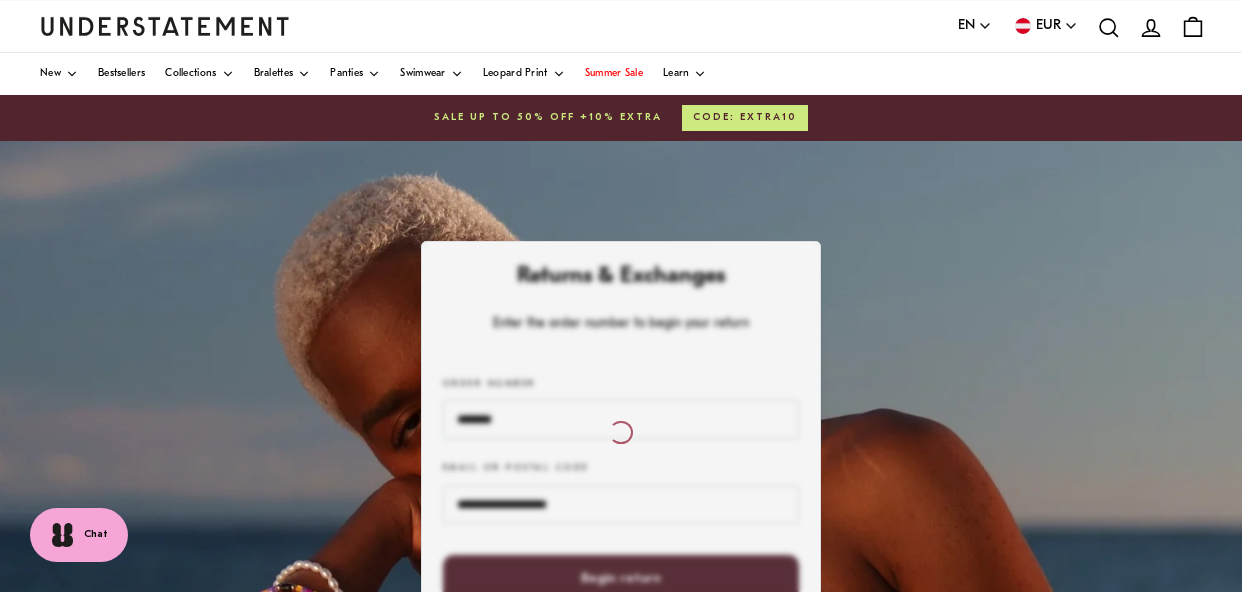 scroll, scrollTop: 31, scrollLeft: 0, axis: vertical 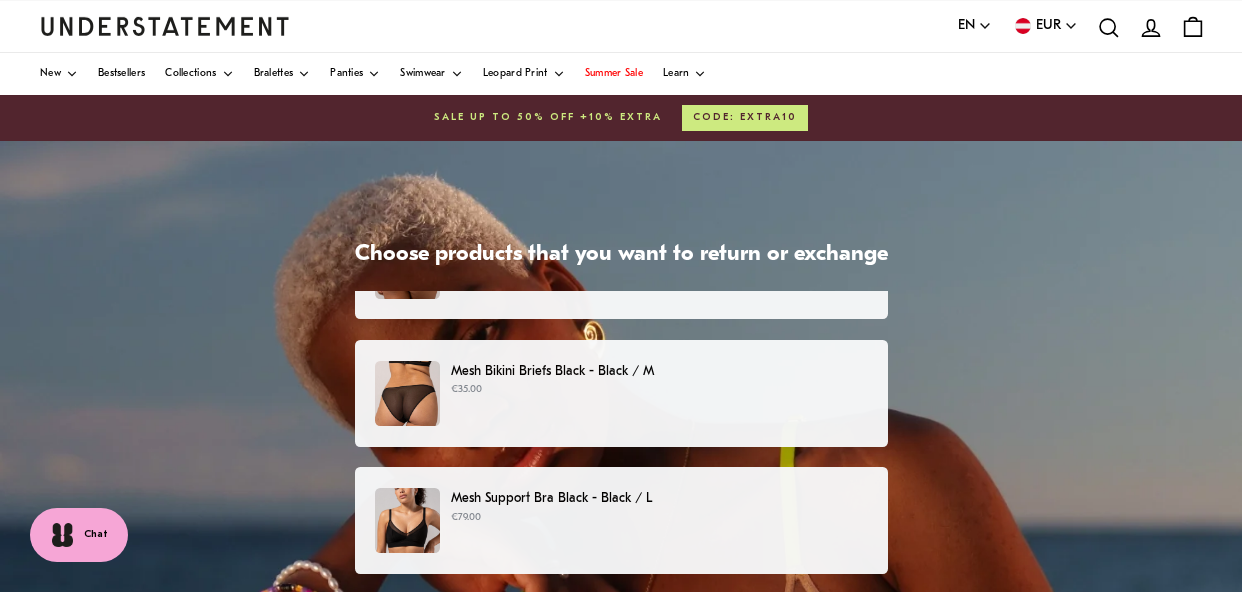 click on "Mesh Bikini Briefs Black - Black / M €35.00" at bounding box center [620, 393] 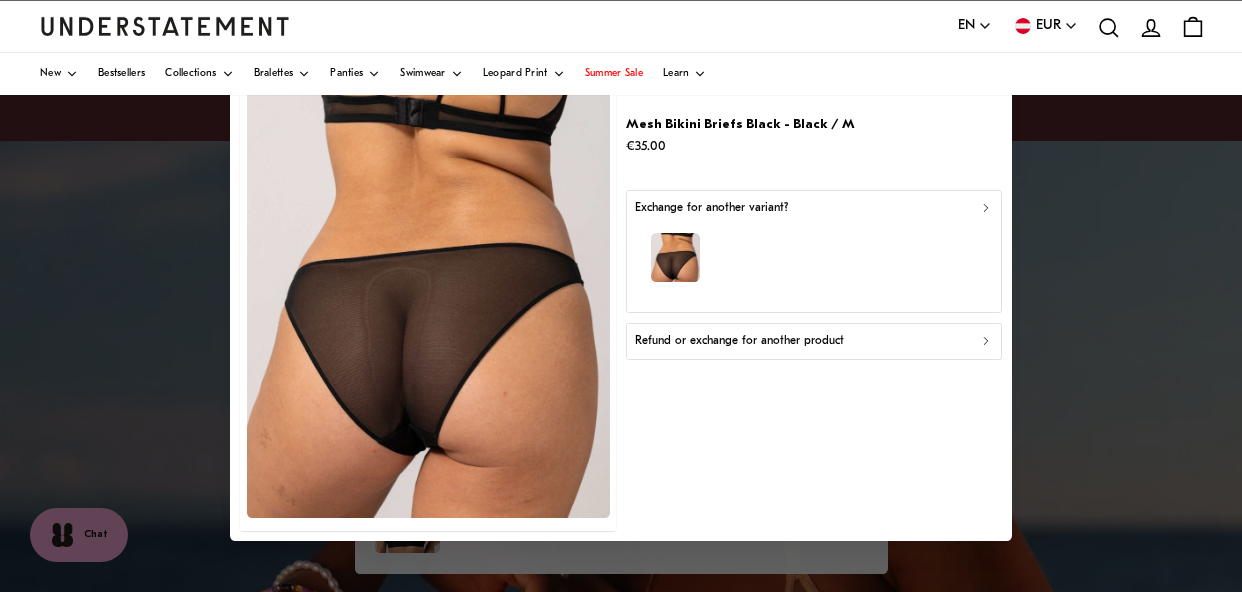 click on "Refund or exchange for another product" at bounding box center [739, 341] 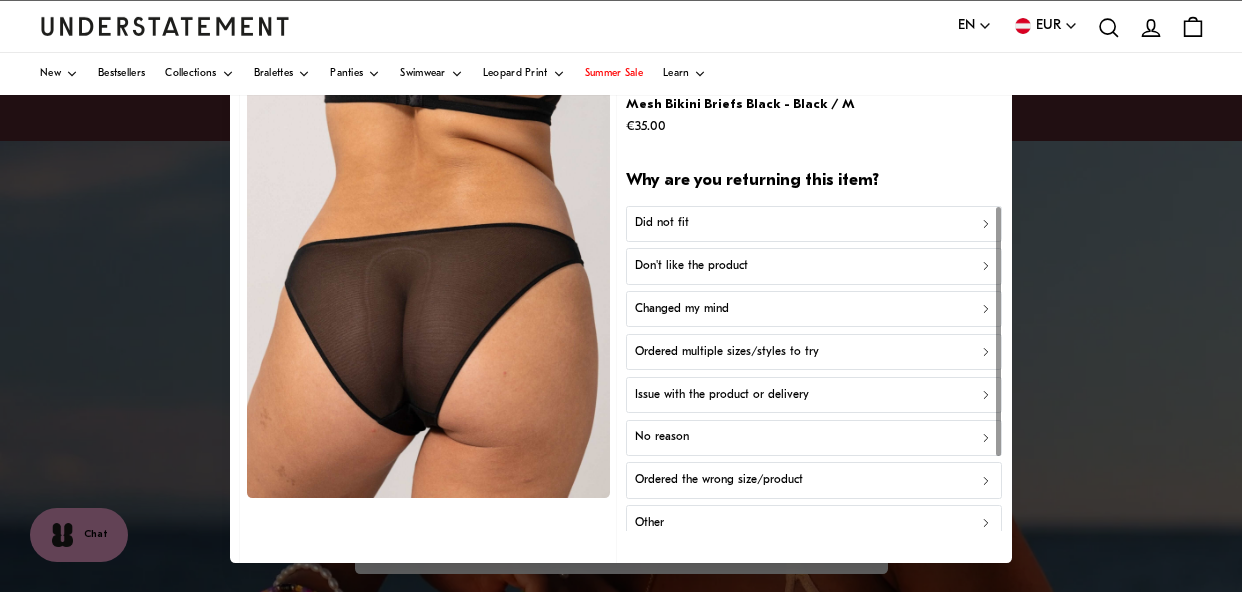 click on "Did not fit" at bounding box center (814, 223) 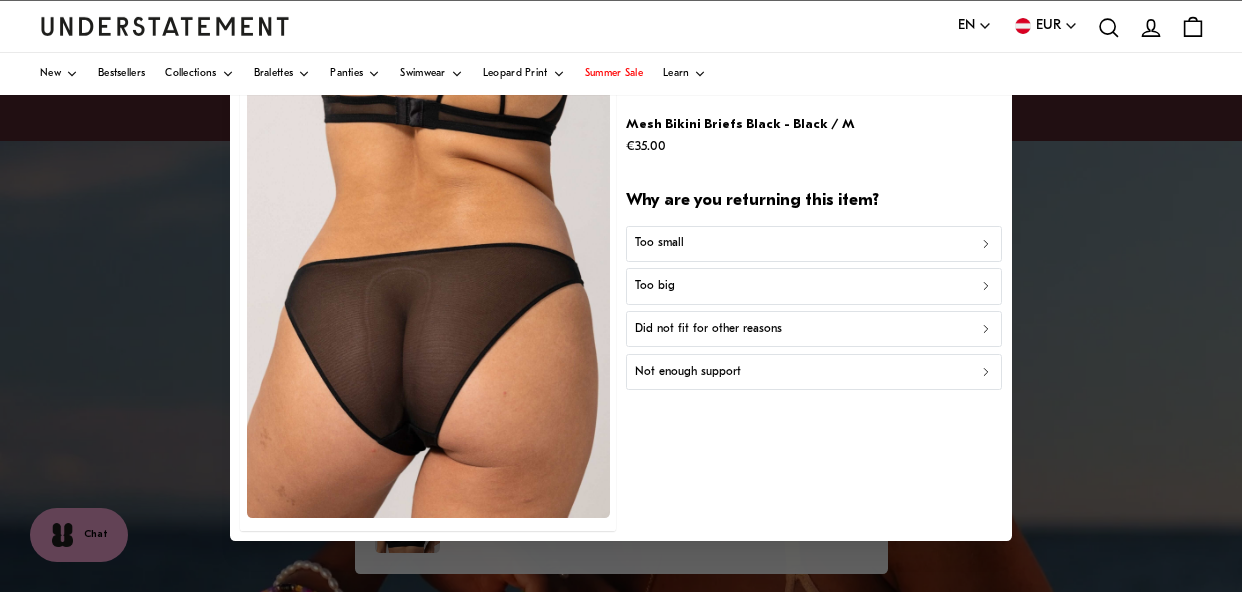 click on "Too big" at bounding box center [814, 286] 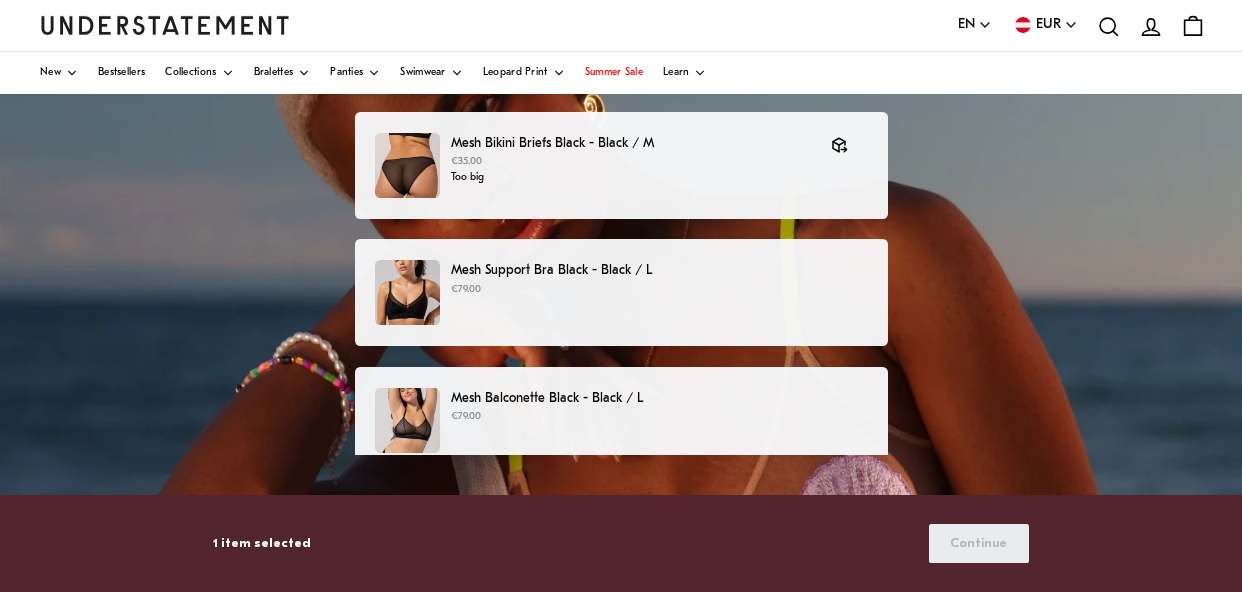 scroll, scrollTop: 231, scrollLeft: 0, axis: vertical 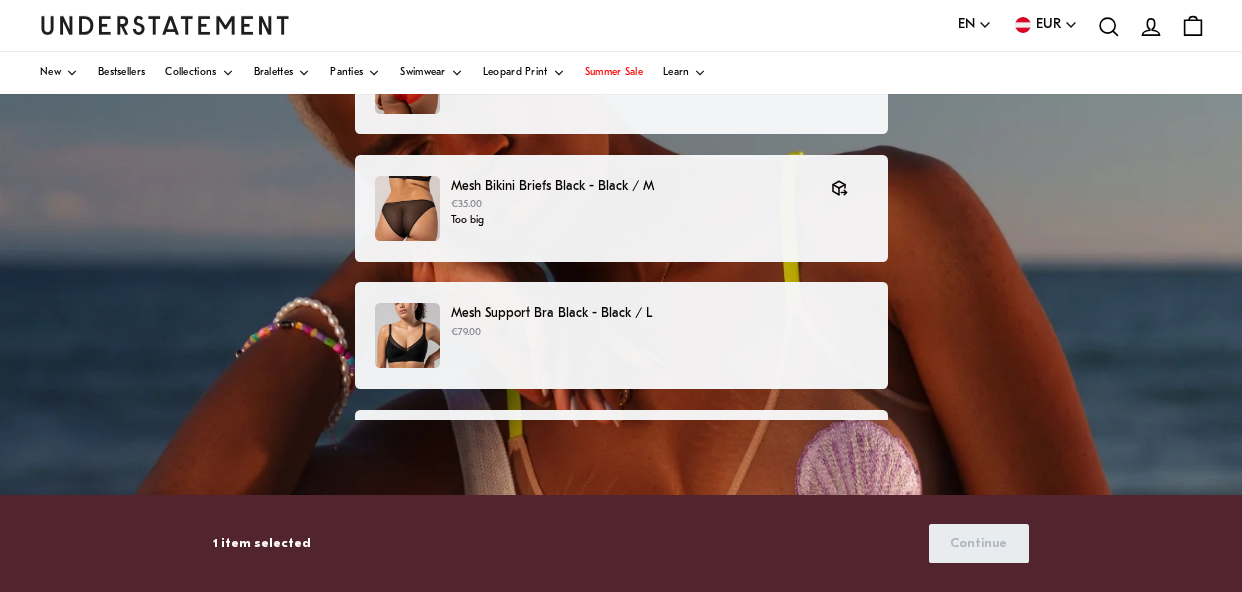 click on "€79.00" at bounding box center (659, 333) 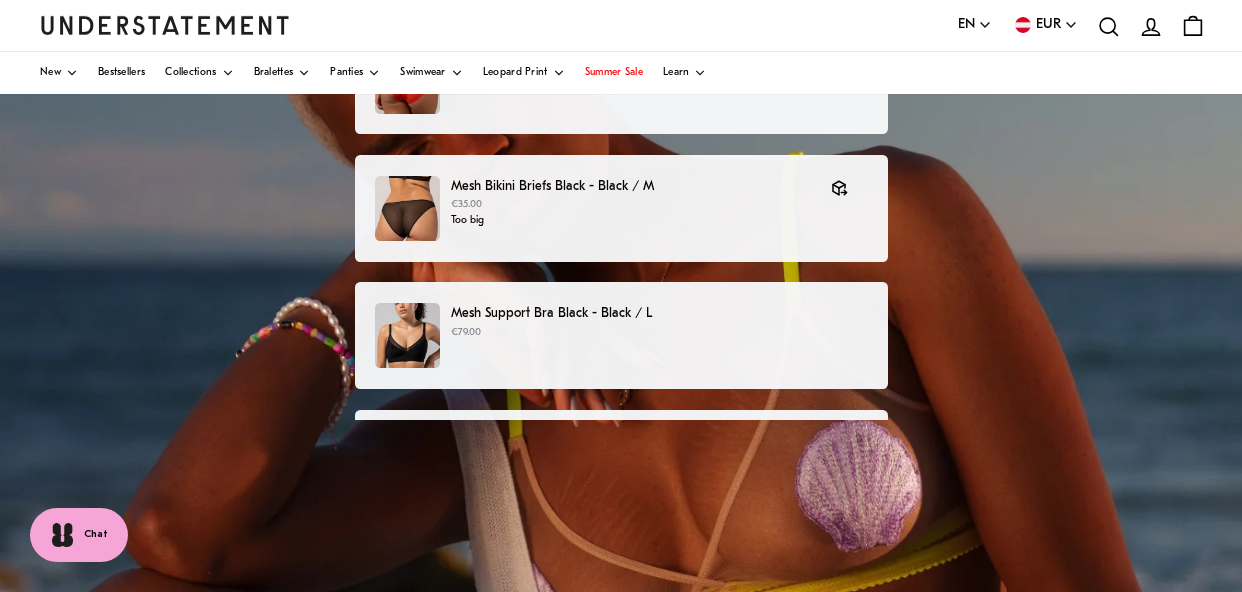scroll, scrollTop: 0, scrollLeft: 0, axis: both 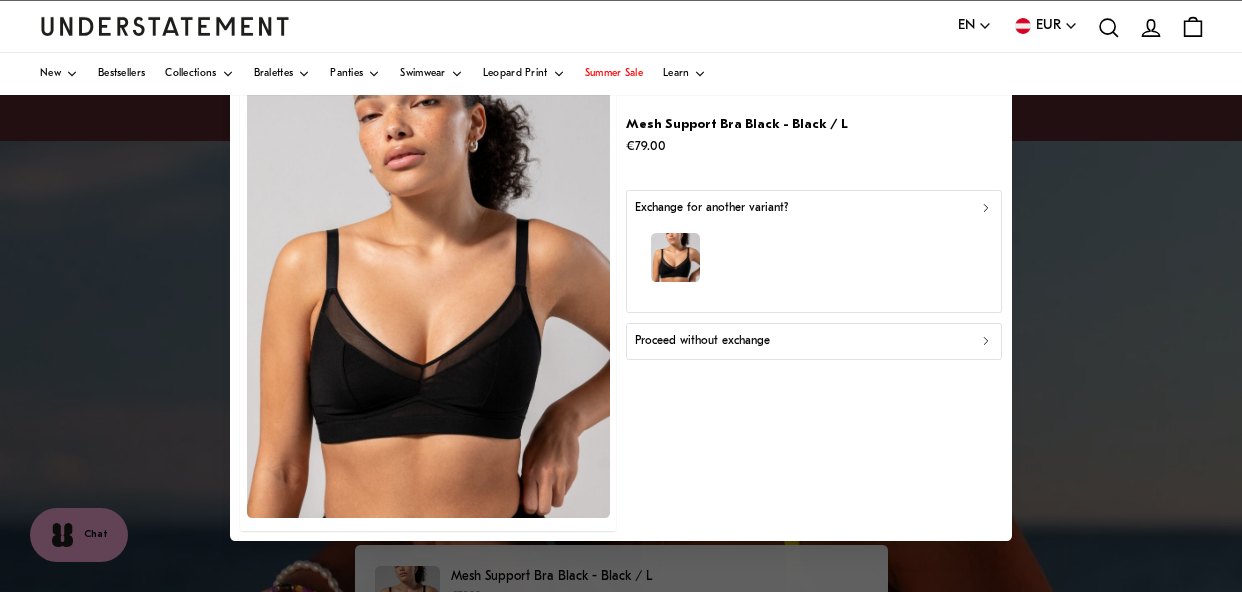 click on "Proceed without exchange" at bounding box center [814, 341] 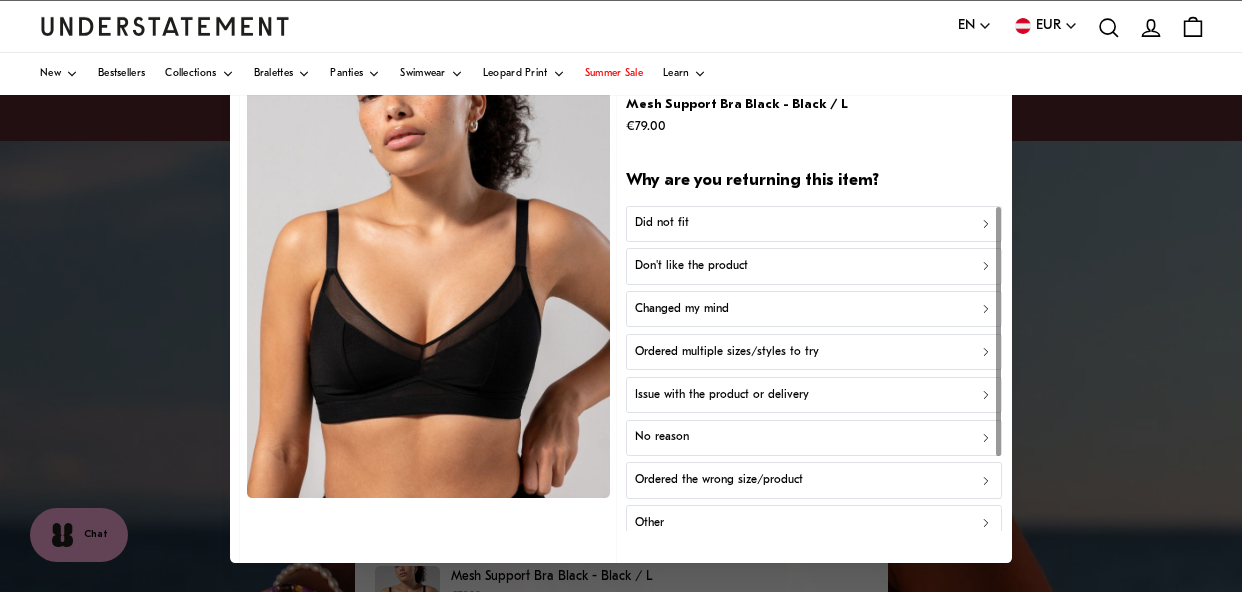 click on "Did not fit" at bounding box center [814, 223] 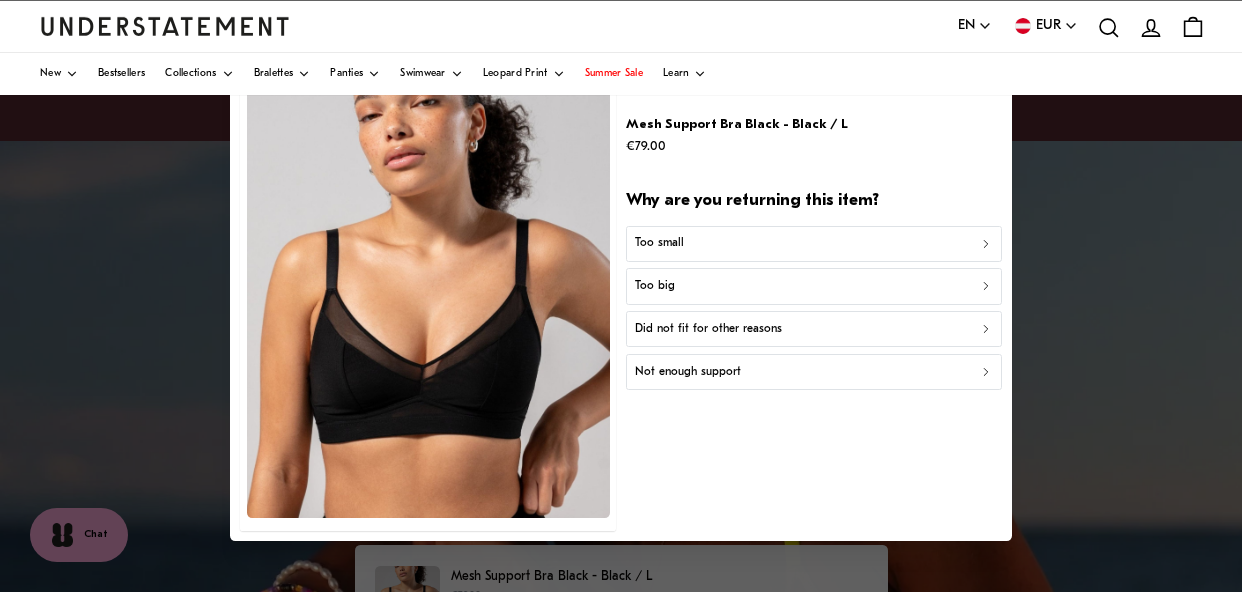 click on "Too big" at bounding box center [814, 286] 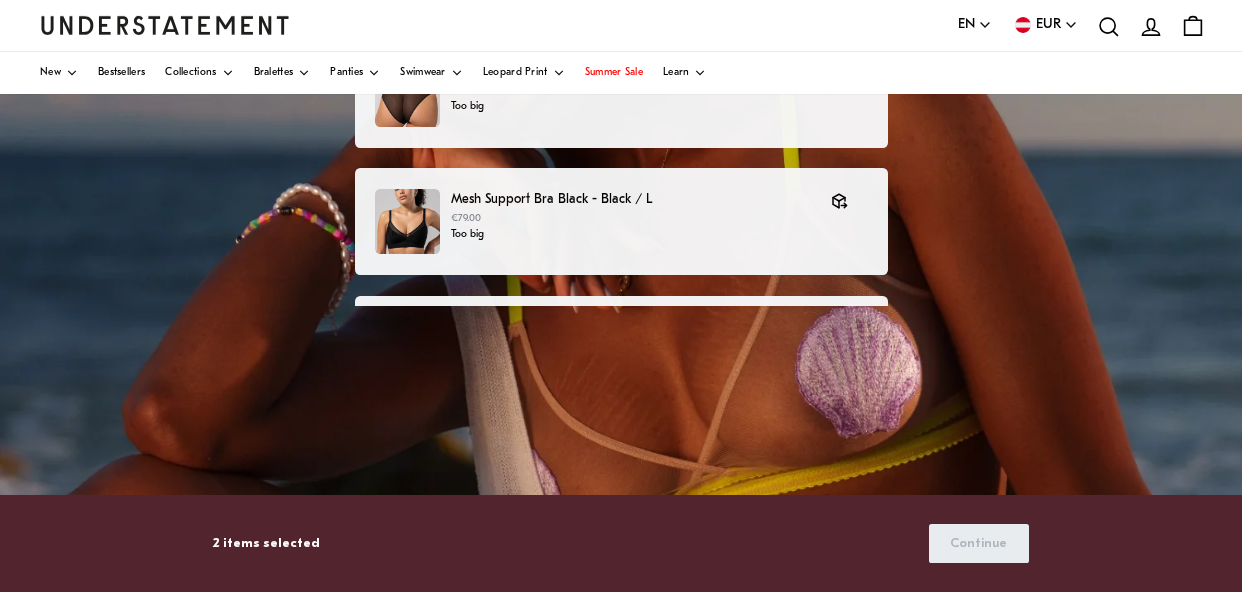 scroll, scrollTop: 373, scrollLeft: 0, axis: vertical 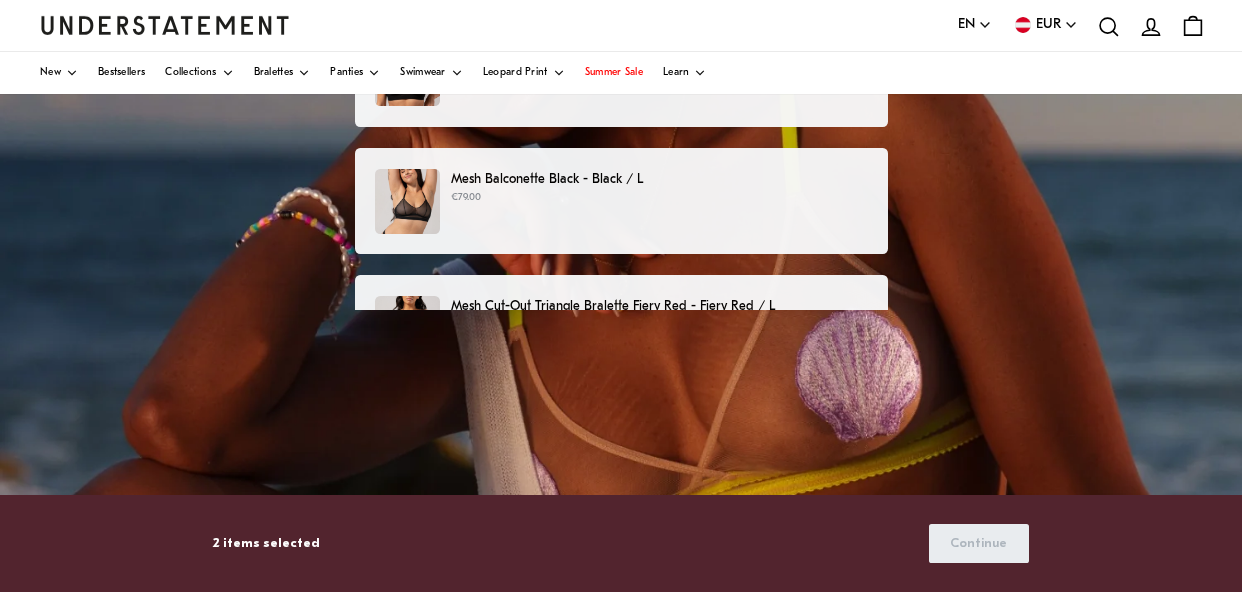 click on "Mesh Balconette Black - Black / L €79.00" at bounding box center [620, 201] 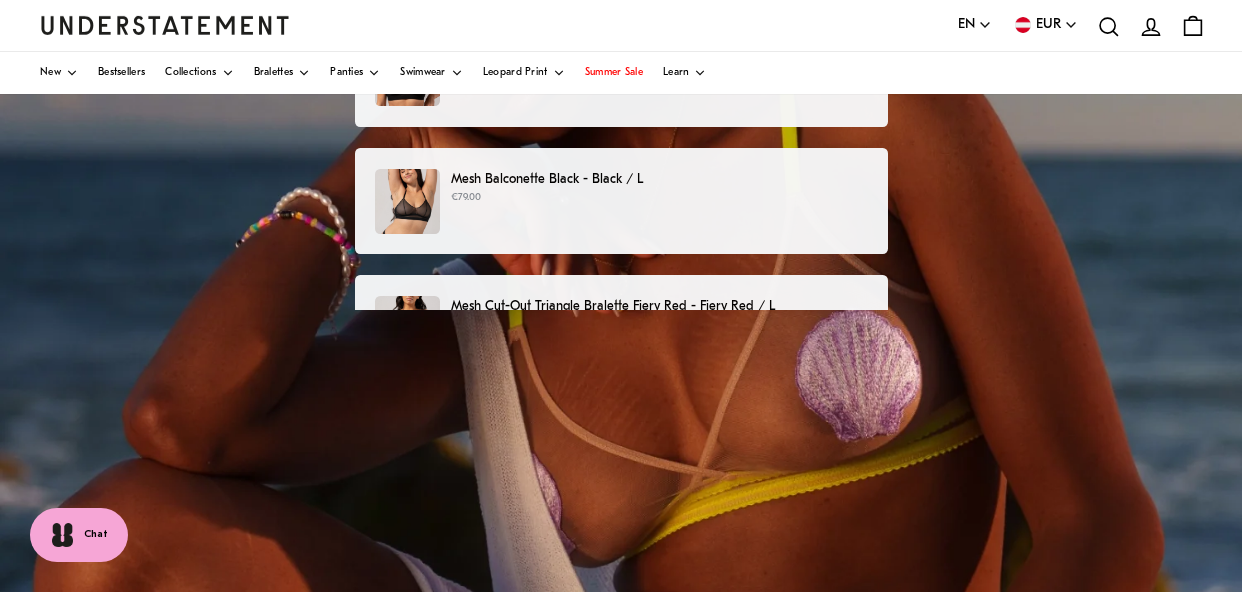 scroll, scrollTop: 0, scrollLeft: 0, axis: both 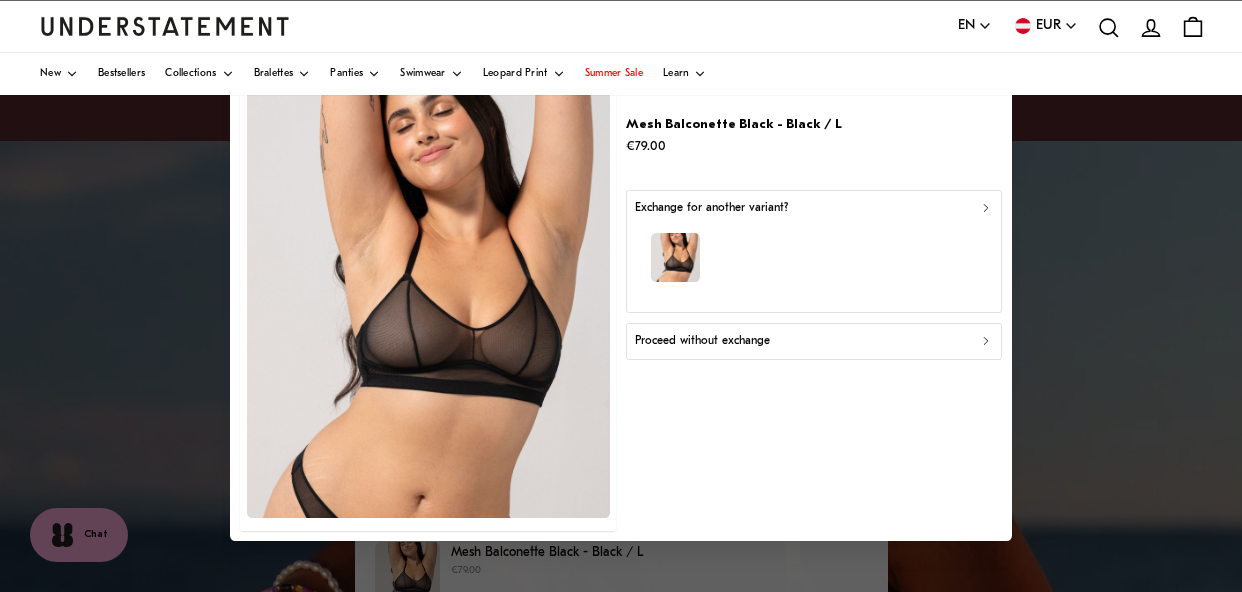 click on "Proceed without exchange" at bounding box center (814, 341) 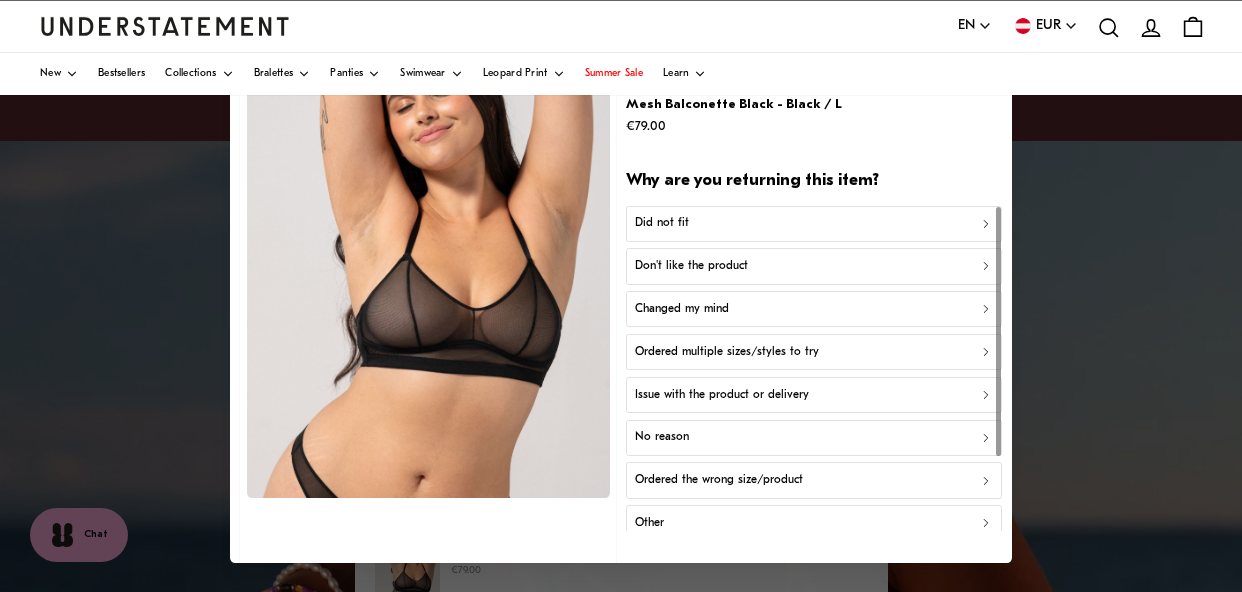 click on "Did not fit" at bounding box center (814, 223) 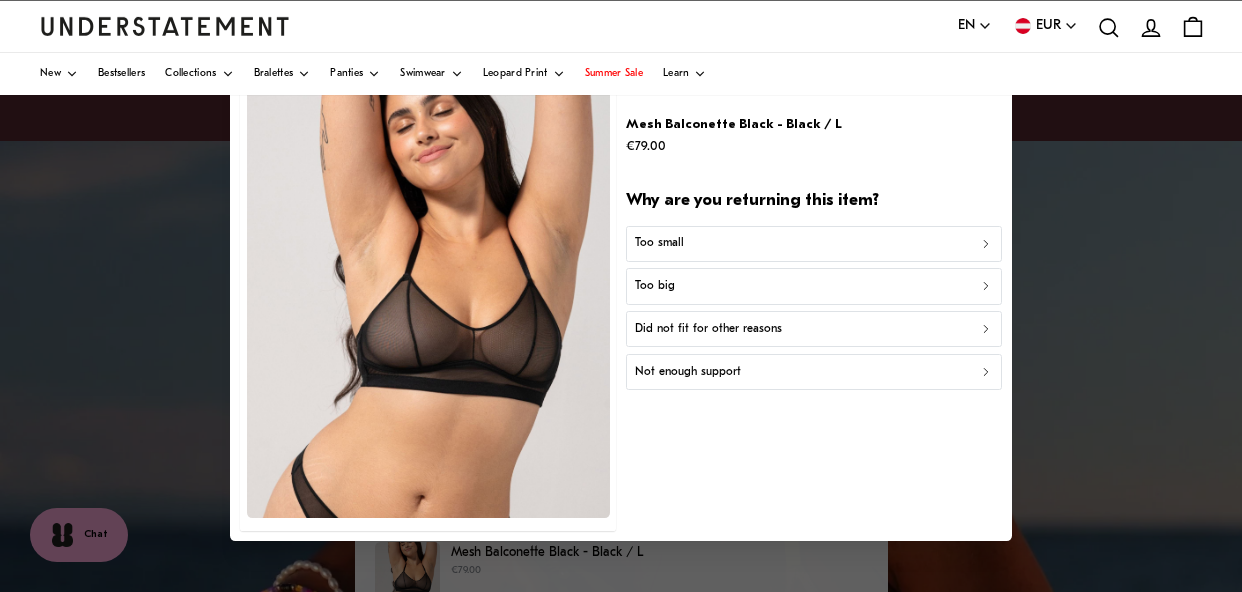 click on "Too big" at bounding box center [814, 286] 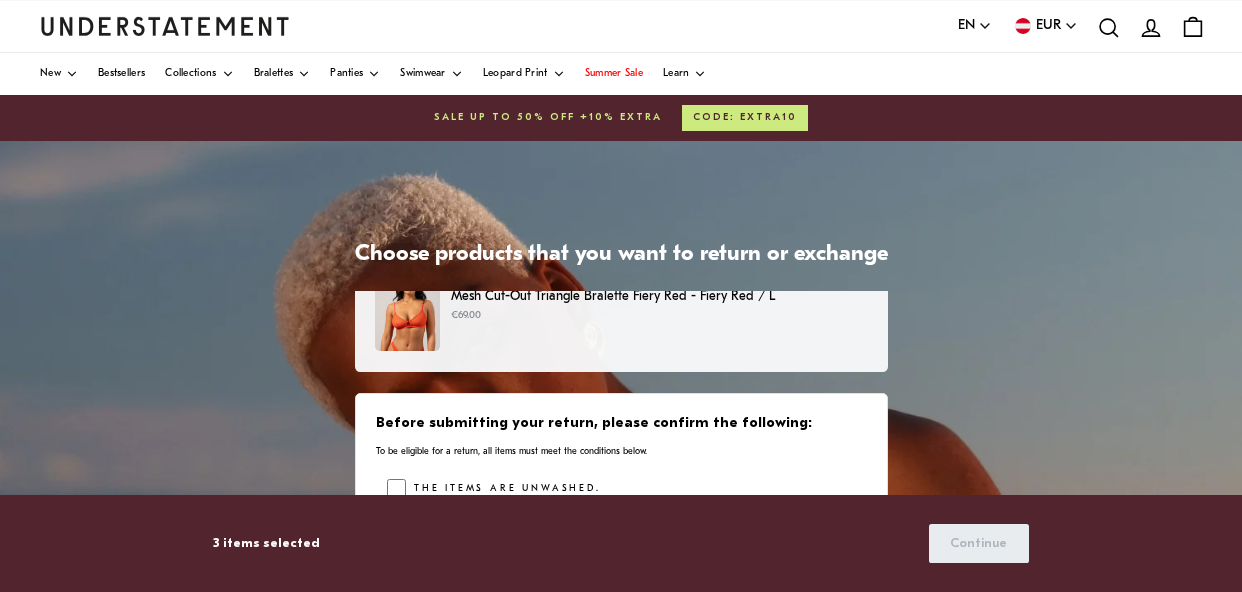 scroll, scrollTop: 540, scrollLeft: 0, axis: vertical 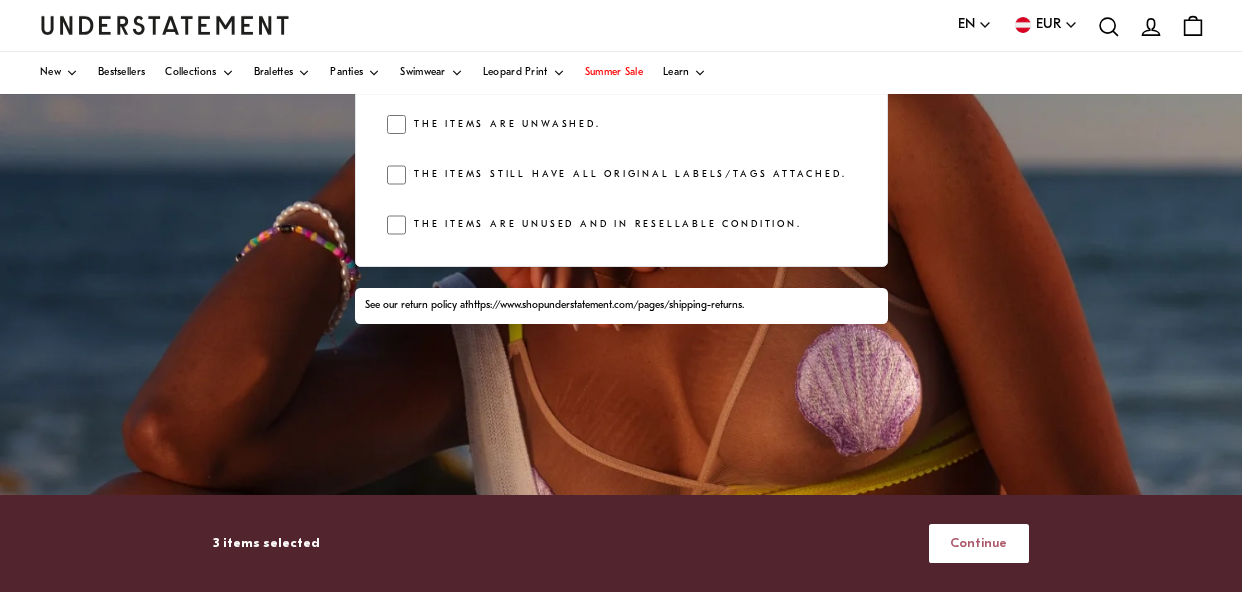 click on "Continue" at bounding box center (978, 543) 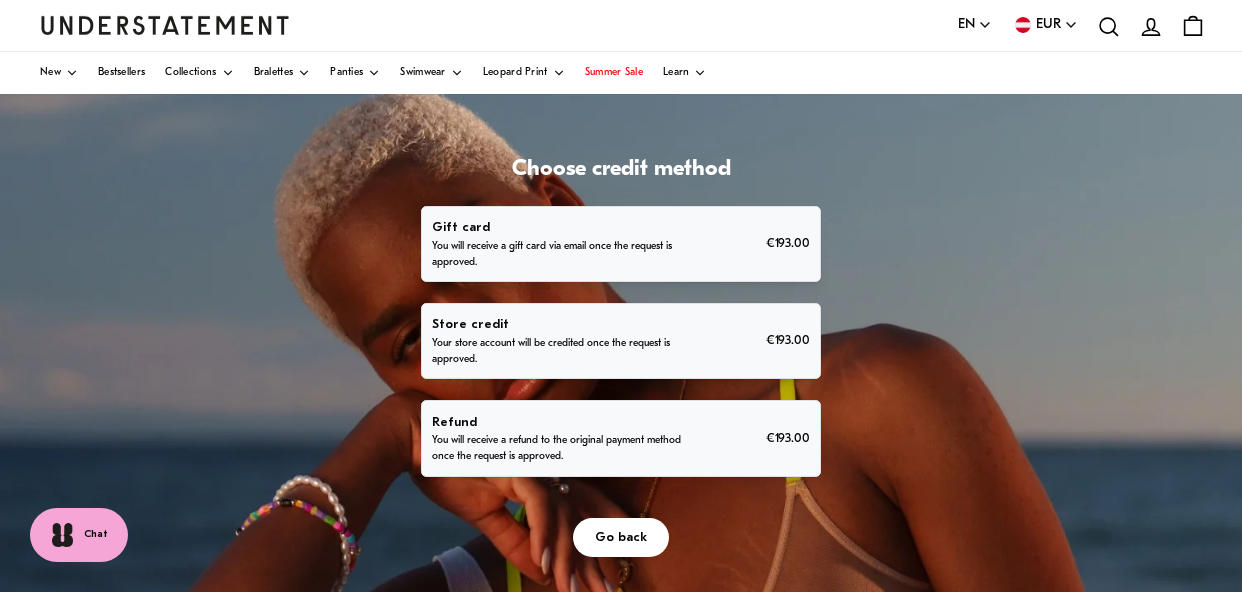 scroll, scrollTop: 86, scrollLeft: 0, axis: vertical 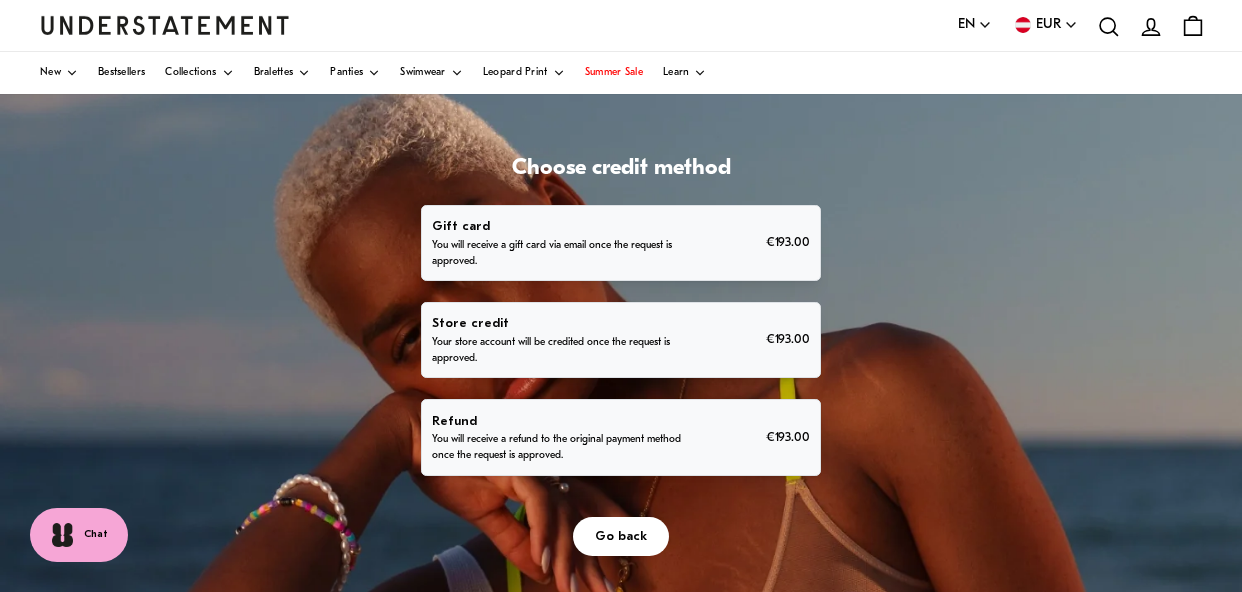 click on "You will receive a refund to the original payment method once the request is approved." at bounding box center [557, 448] 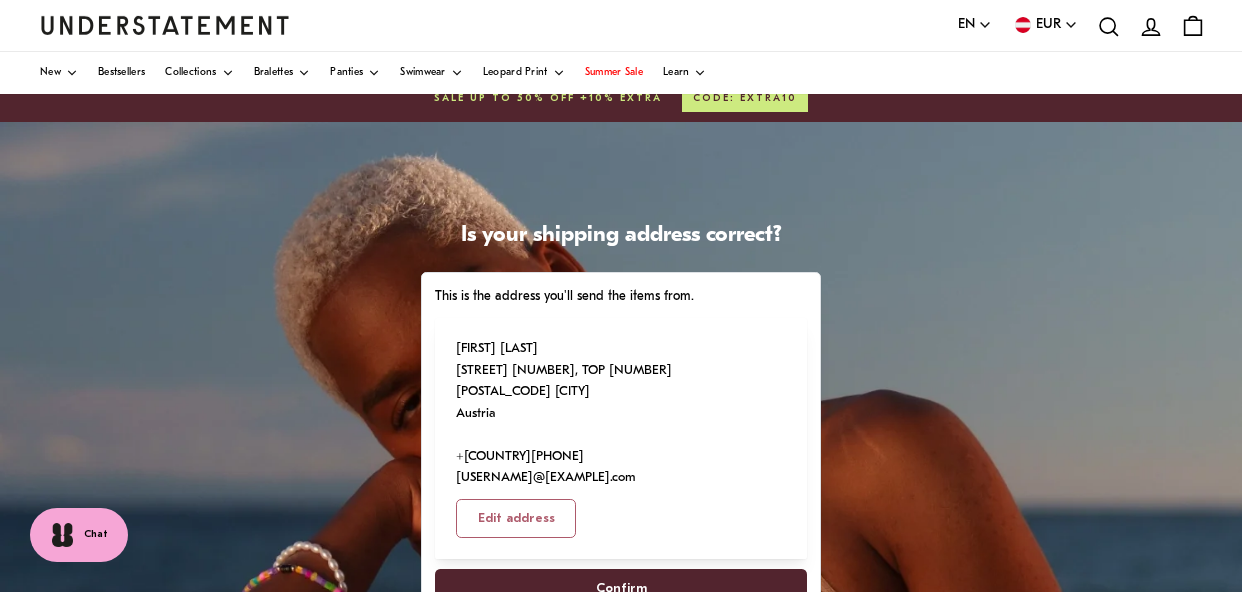 scroll, scrollTop: 30, scrollLeft: 0, axis: vertical 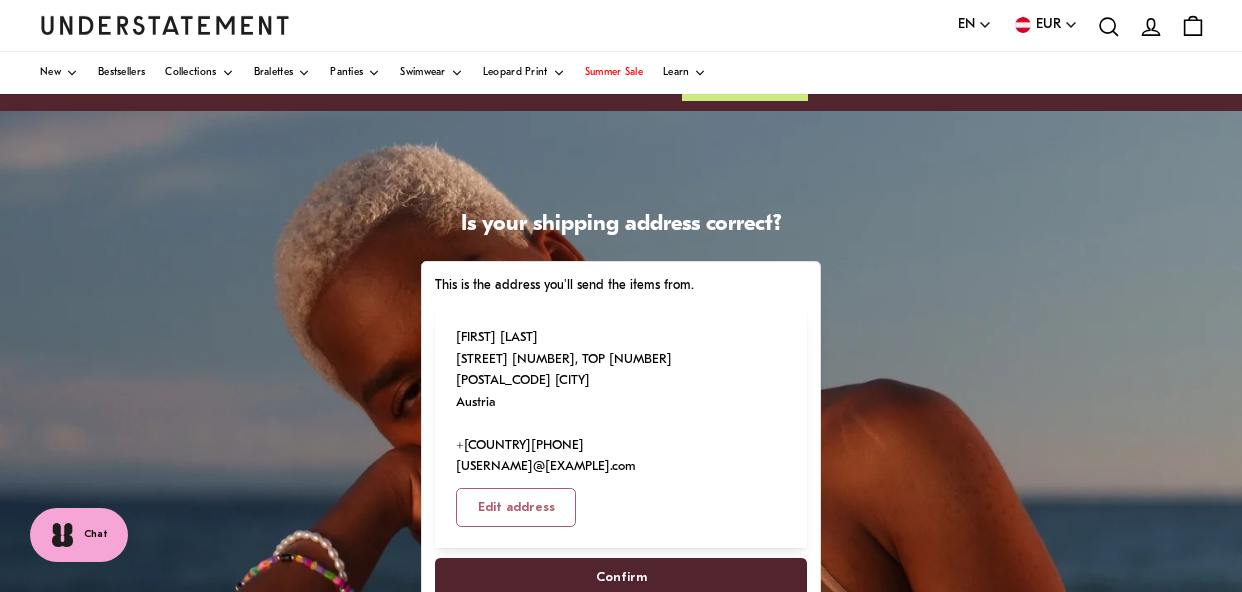 click on "Confirm" at bounding box center (621, 577) 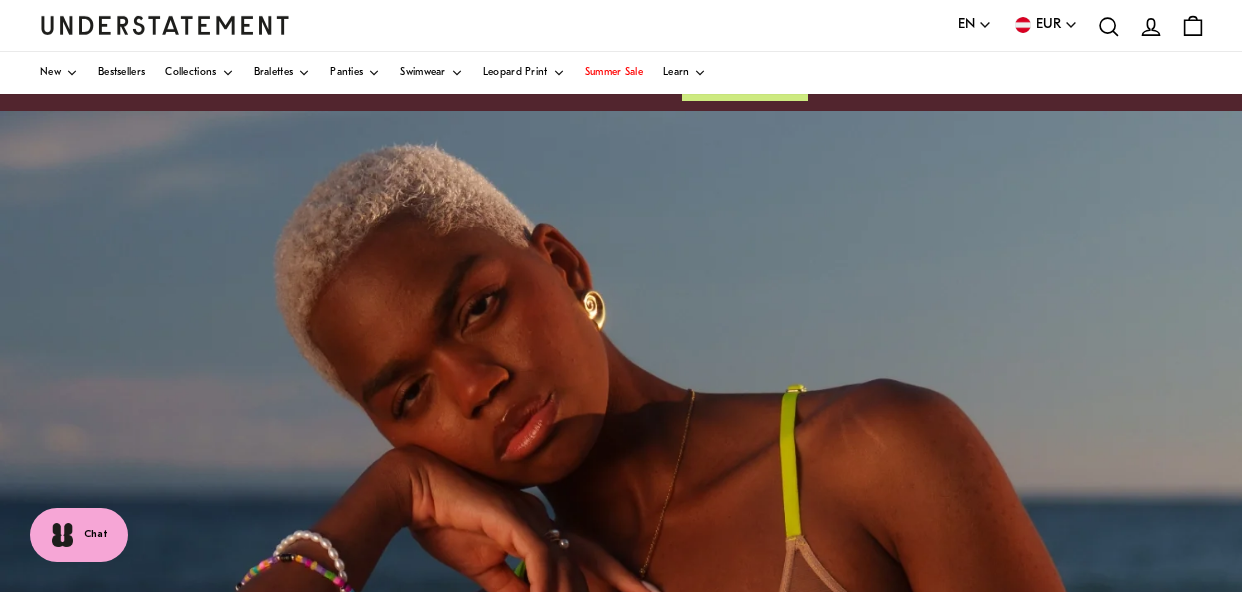 scroll, scrollTop: 0, scrollLeft: 0, axis: both 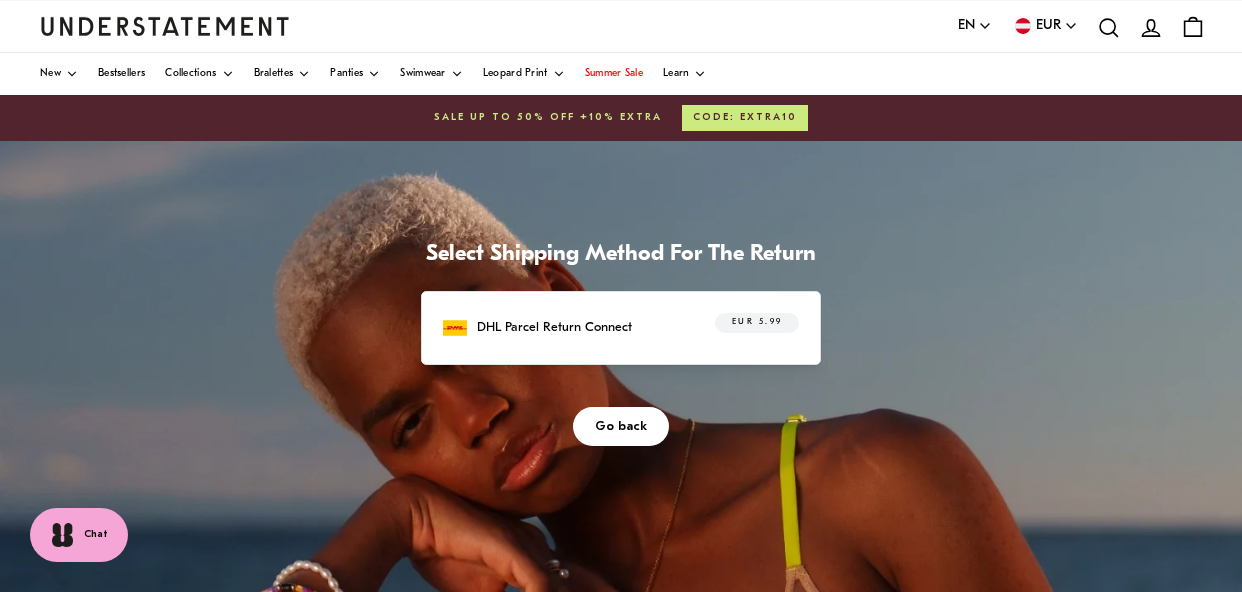 click on "DHL Parcel Return Connect EUR 5.99" at bounding box center [621, 328] 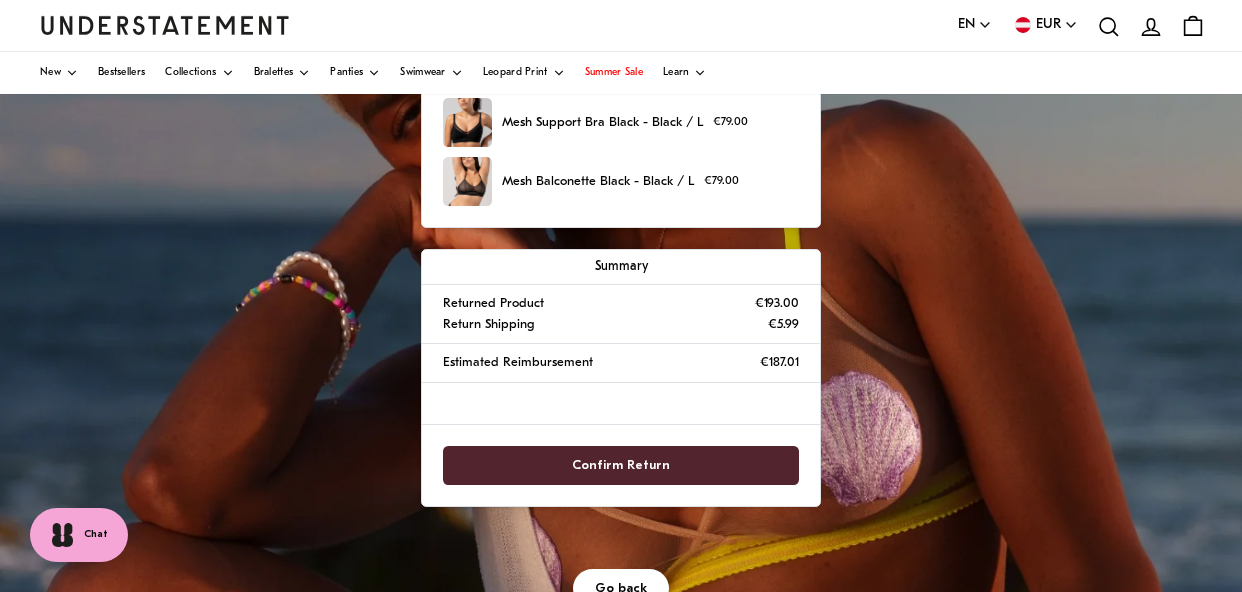 scroll, scrollTop: 449, scrollLeft: 0, axis: vertical 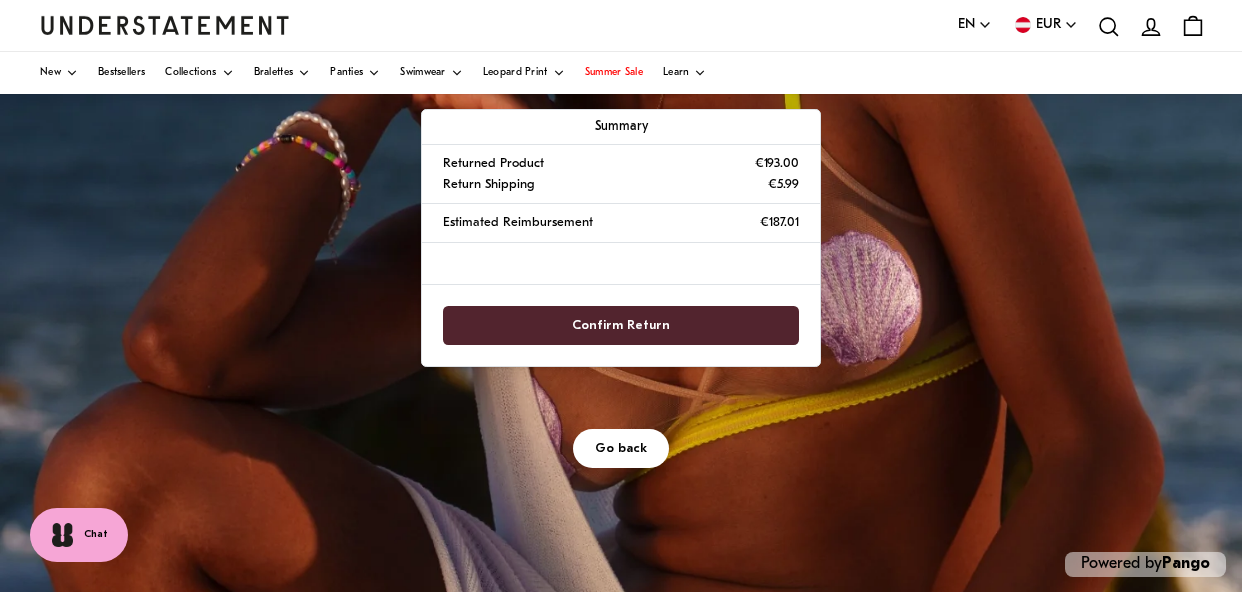 click on "Confirm Return" at bounding box center (621, 325) 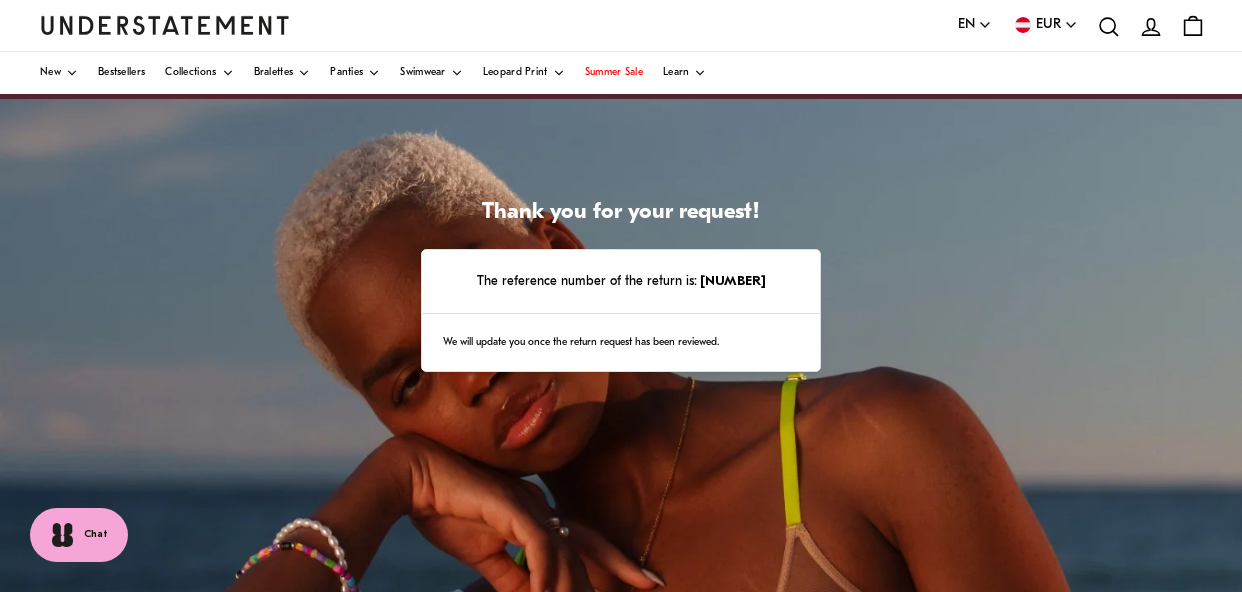 scroll, scrollTop: 46, scrollLeft: 0, axis: vertical 